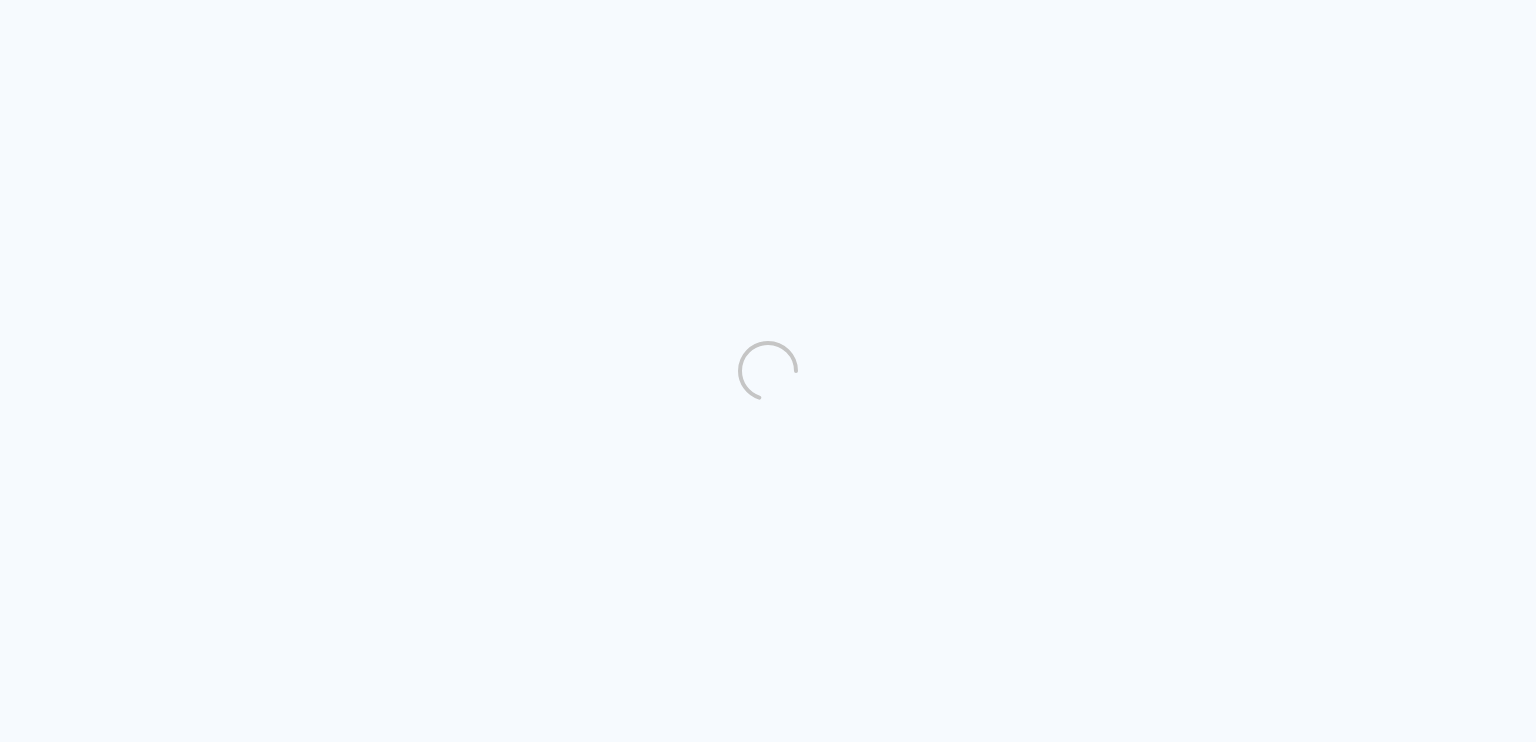 scroll, scrollTop: 0, scrollLeft: 0, axis: both 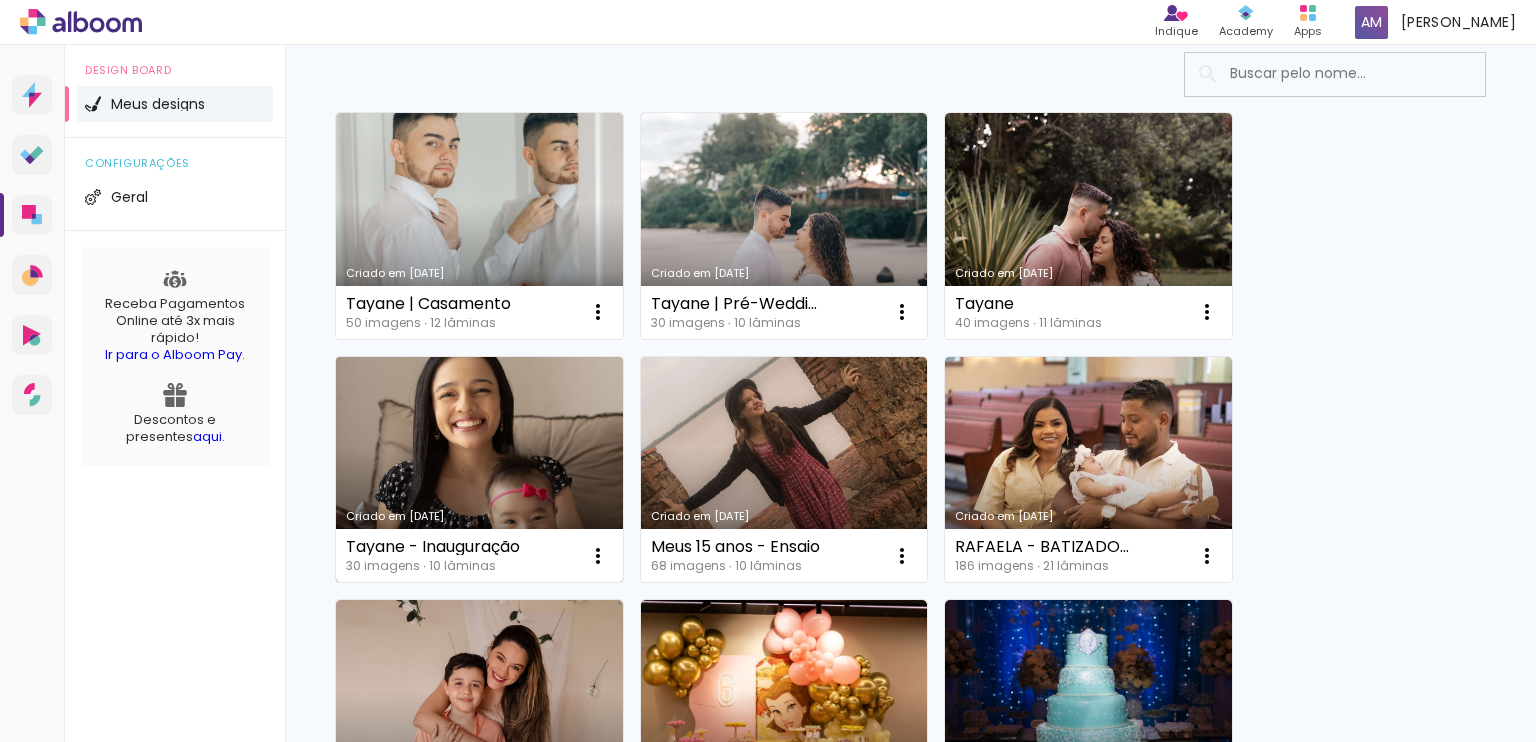 click on "Criado em [DATE]" at bounding box center (479, 470) 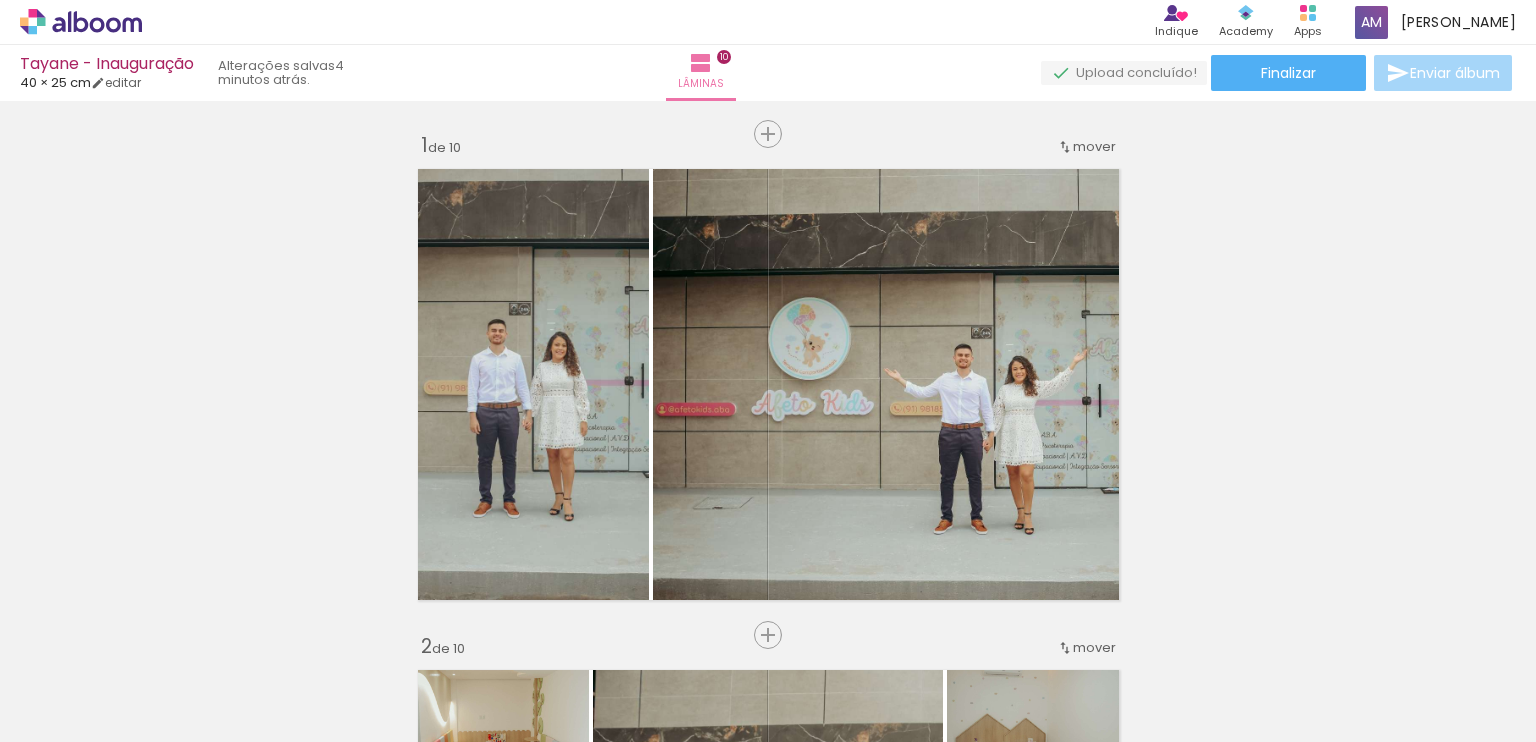 scroll, scrollTop: 0, scrollLeft: 0, axis: both 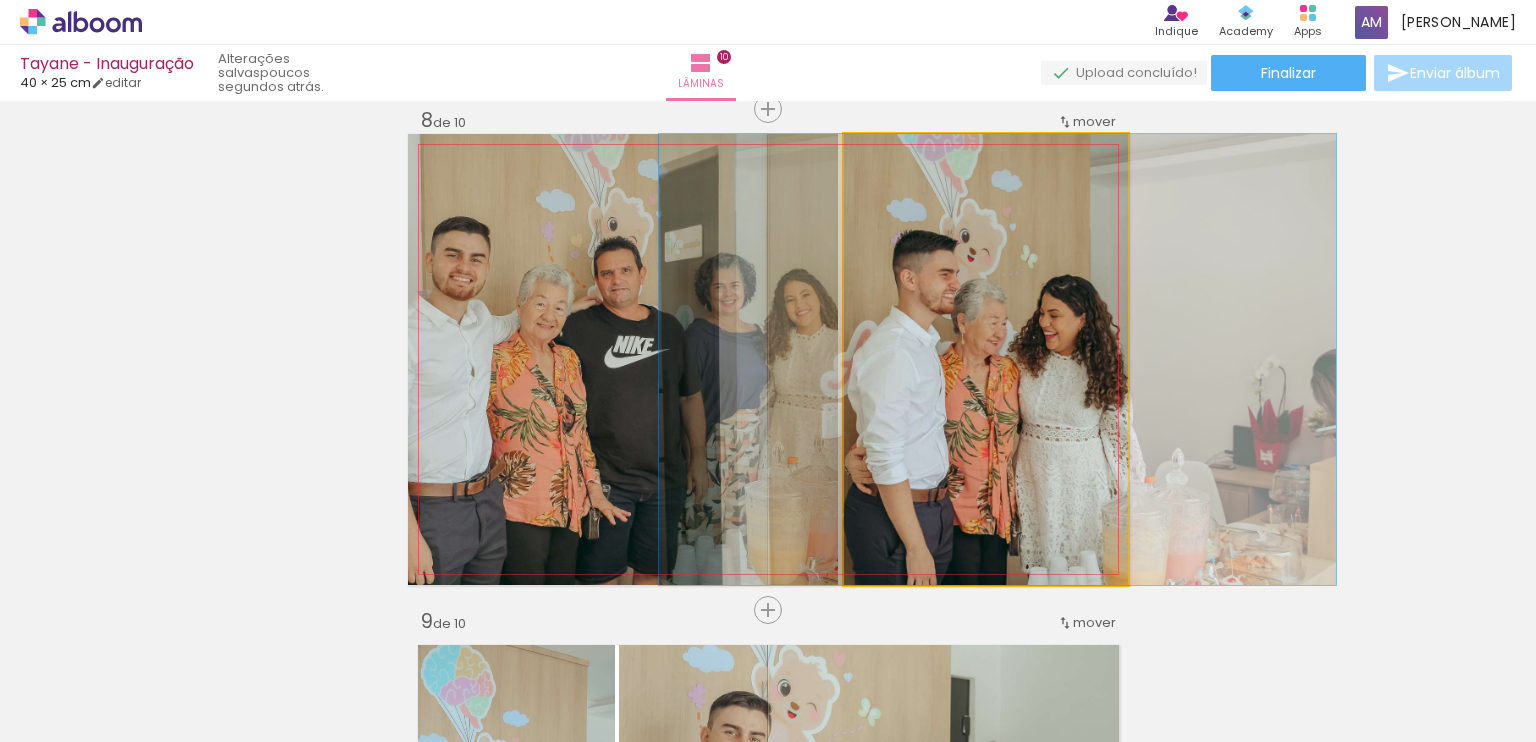 drag, startPoint x: 1023, startPoint y: 403, endPoint x: 1008, endPoint y: 401, distance: 15.132746 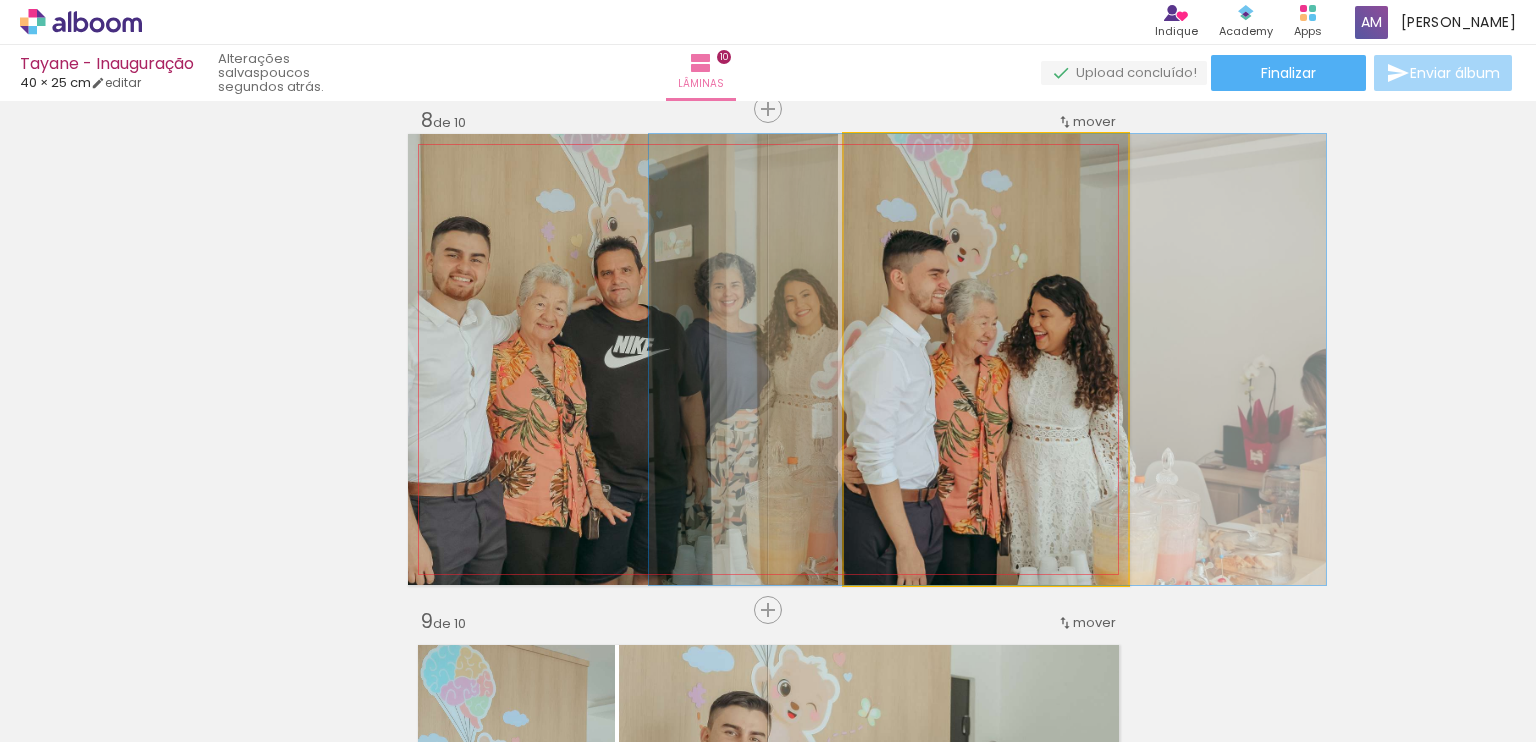 drag, startPoint x: 1011, startPoint y: 460, endPoint x: 1001, endPoint y: 463, distance: 10.440307 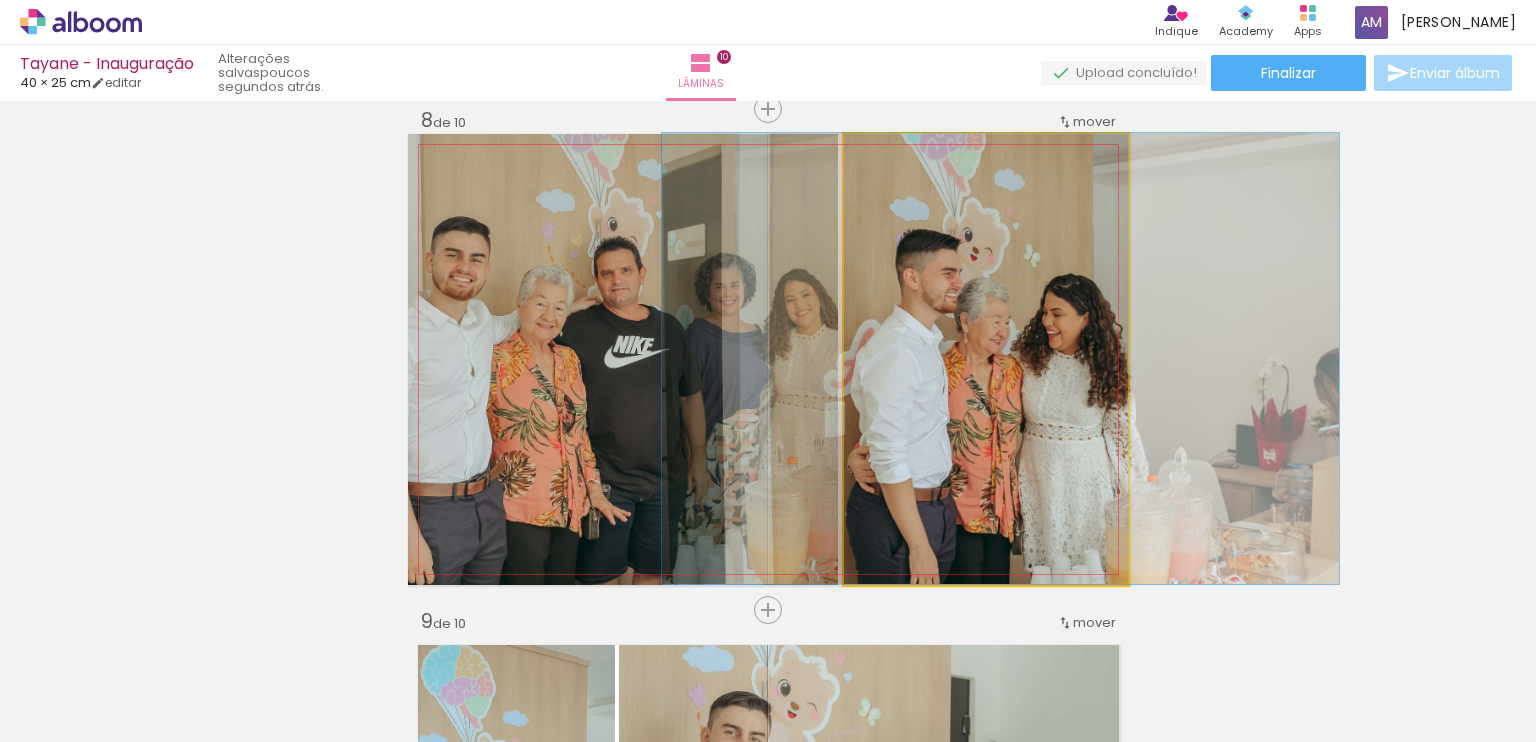 drag, startPoint x: 1026, startPoint y: 468, endPoint x: 1039, endPoint y: 466, distance: 13.152946 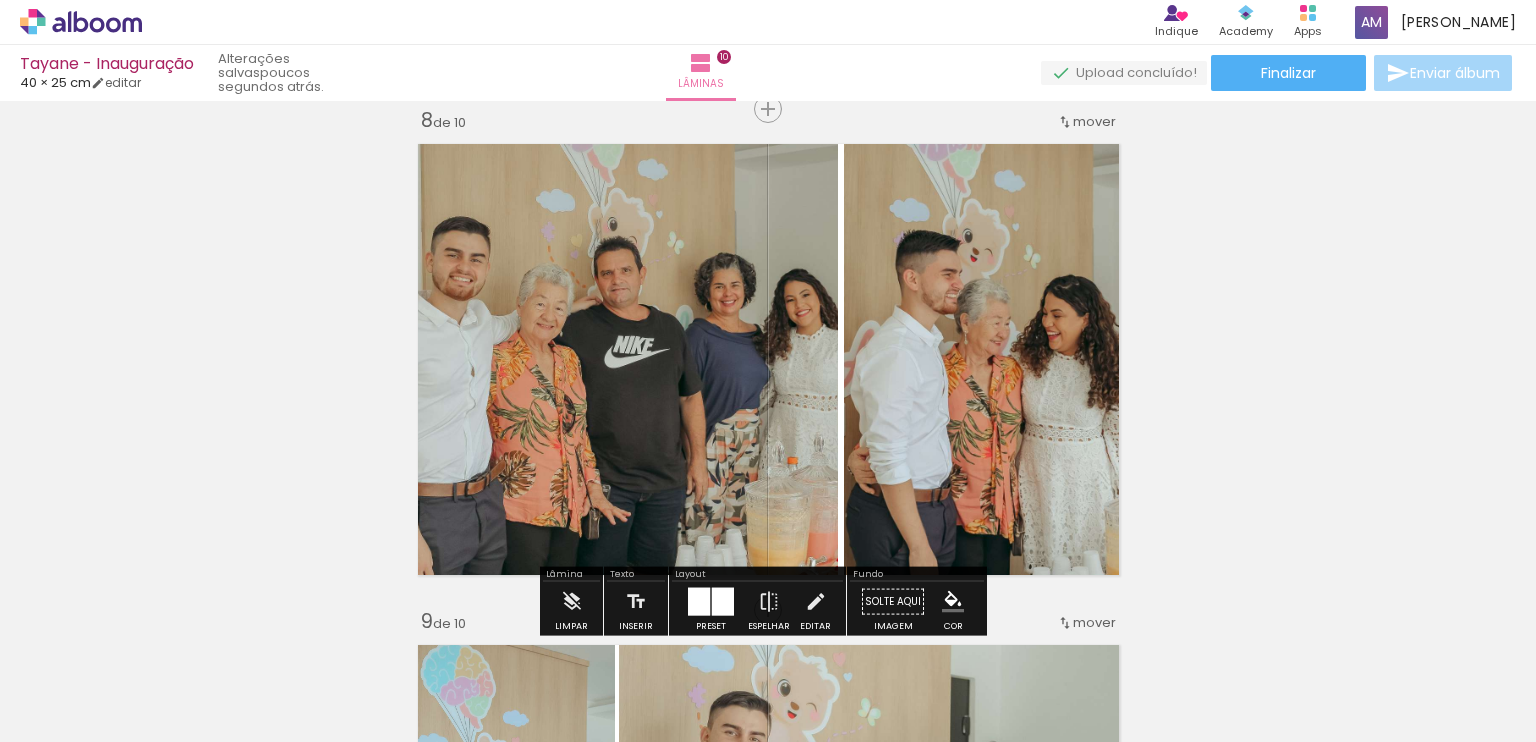 click on "Inserir lâmina 1  de 10  Inserir lâmina 2  de 10  Inserir lâmina 3  de 10  Inserir lâmina 4  de 10  Inserir lâmina 5  de 10  Inserir lâmina 6  de 10  Inserir lâmina 7  de 10  Inserir lâmina 8  de 10  Inserir lâmina 9  de 10  Inserir lâmina 10  de 10" at bounding box center (768, -668) 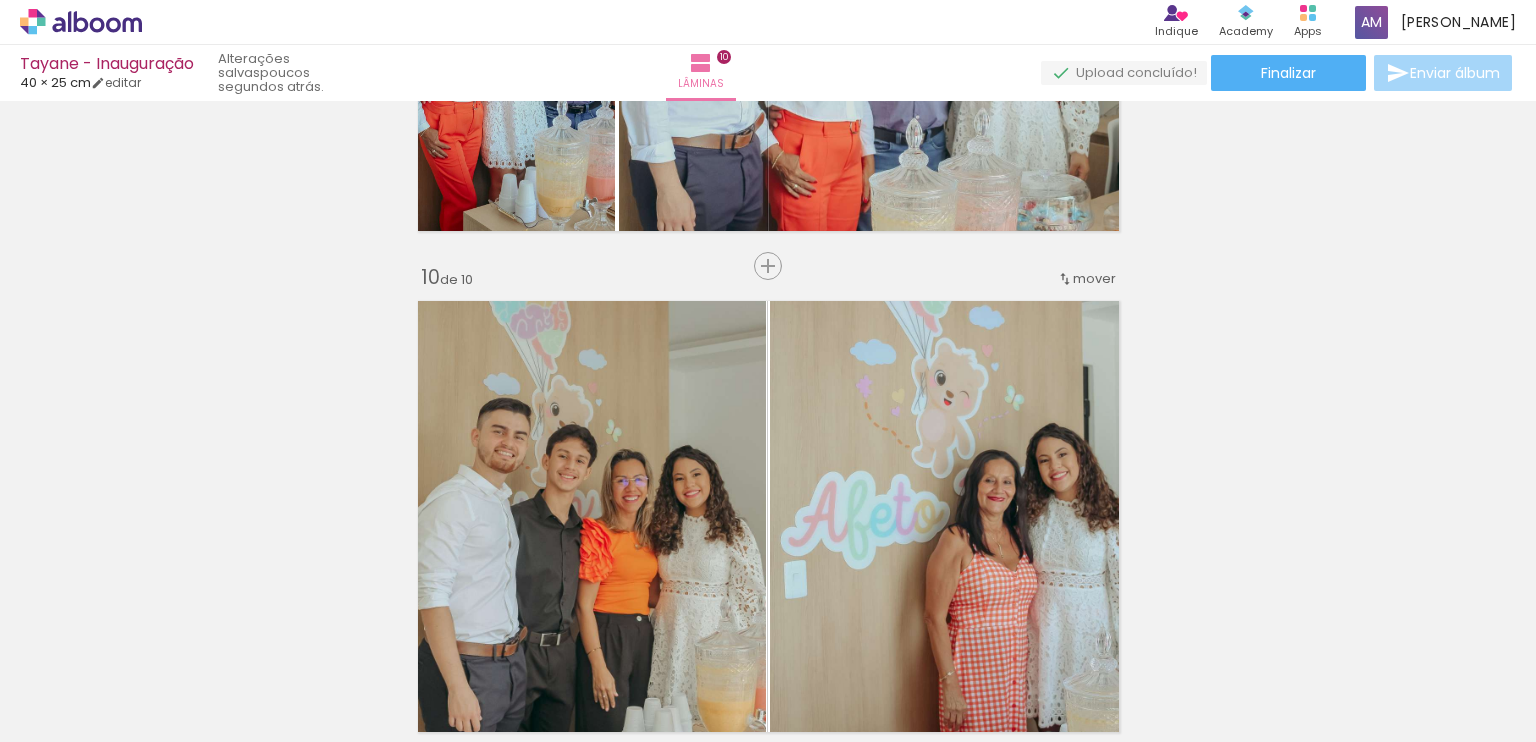 scroll, scrollTop: 4532, scrollLeft: 0, axis: vertical 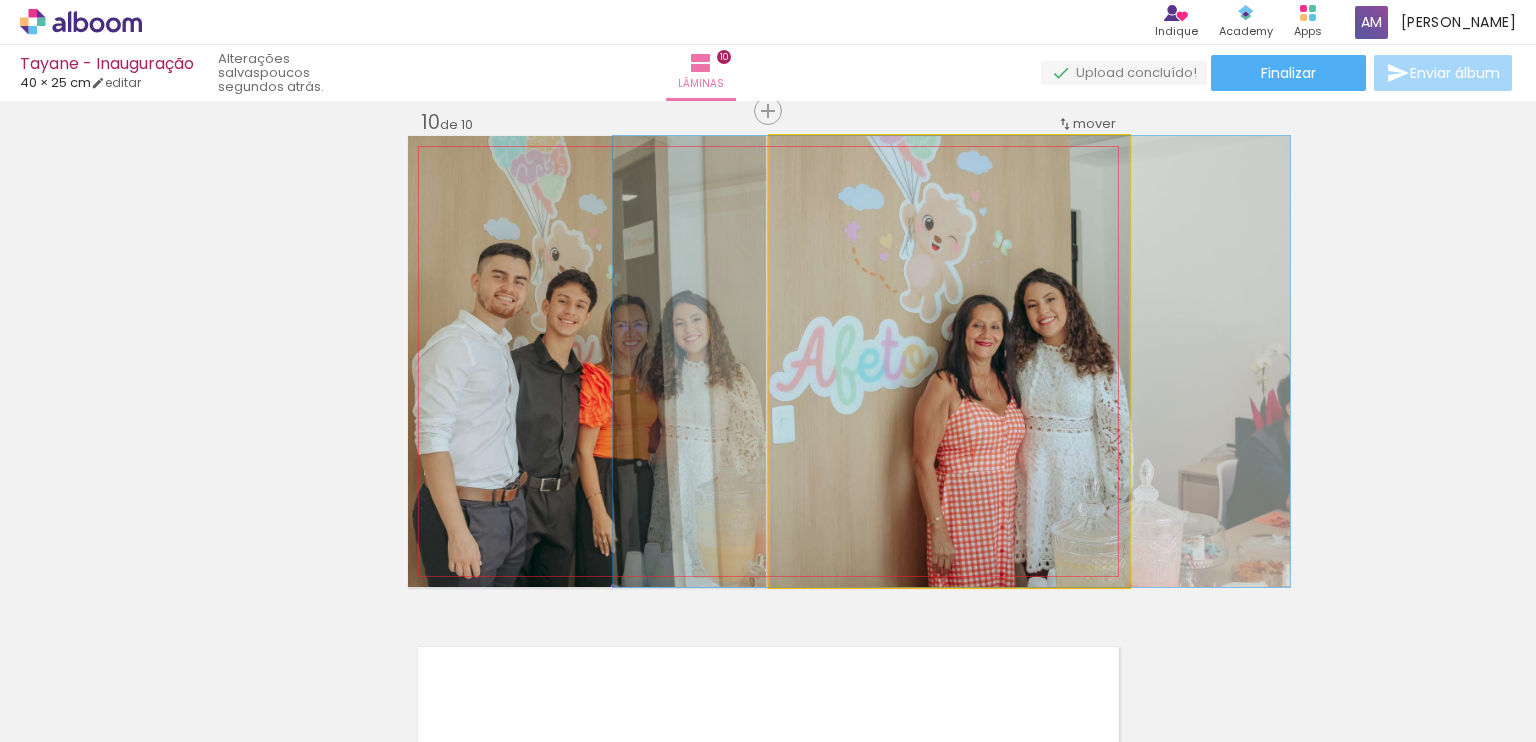 drag, startPoint x: 964, startPoint y: 473, endPoint x: 952, endPoint y: 477, distance: 12.649111 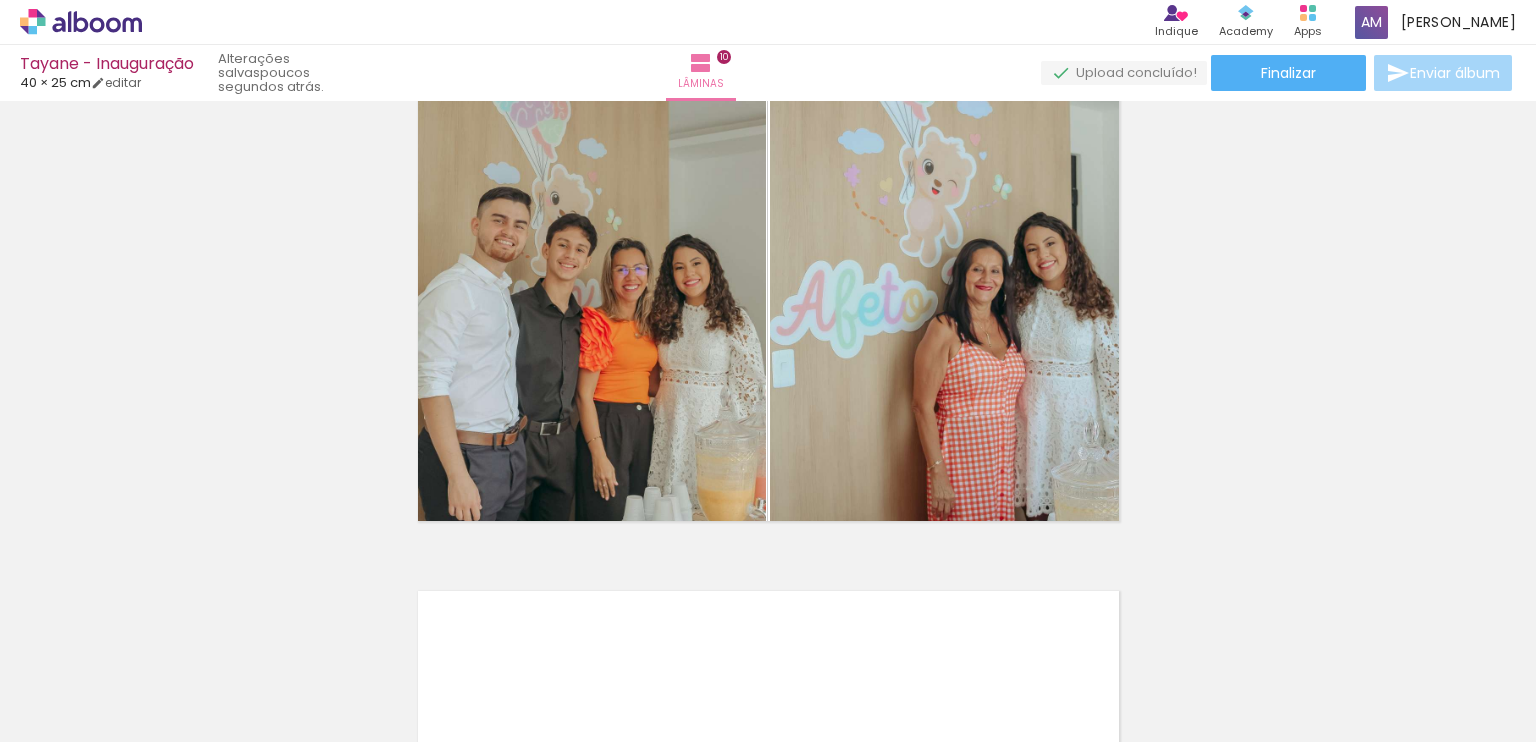 scroll, scrollTop: 4188, scrollLeft: 0, axis: vertical 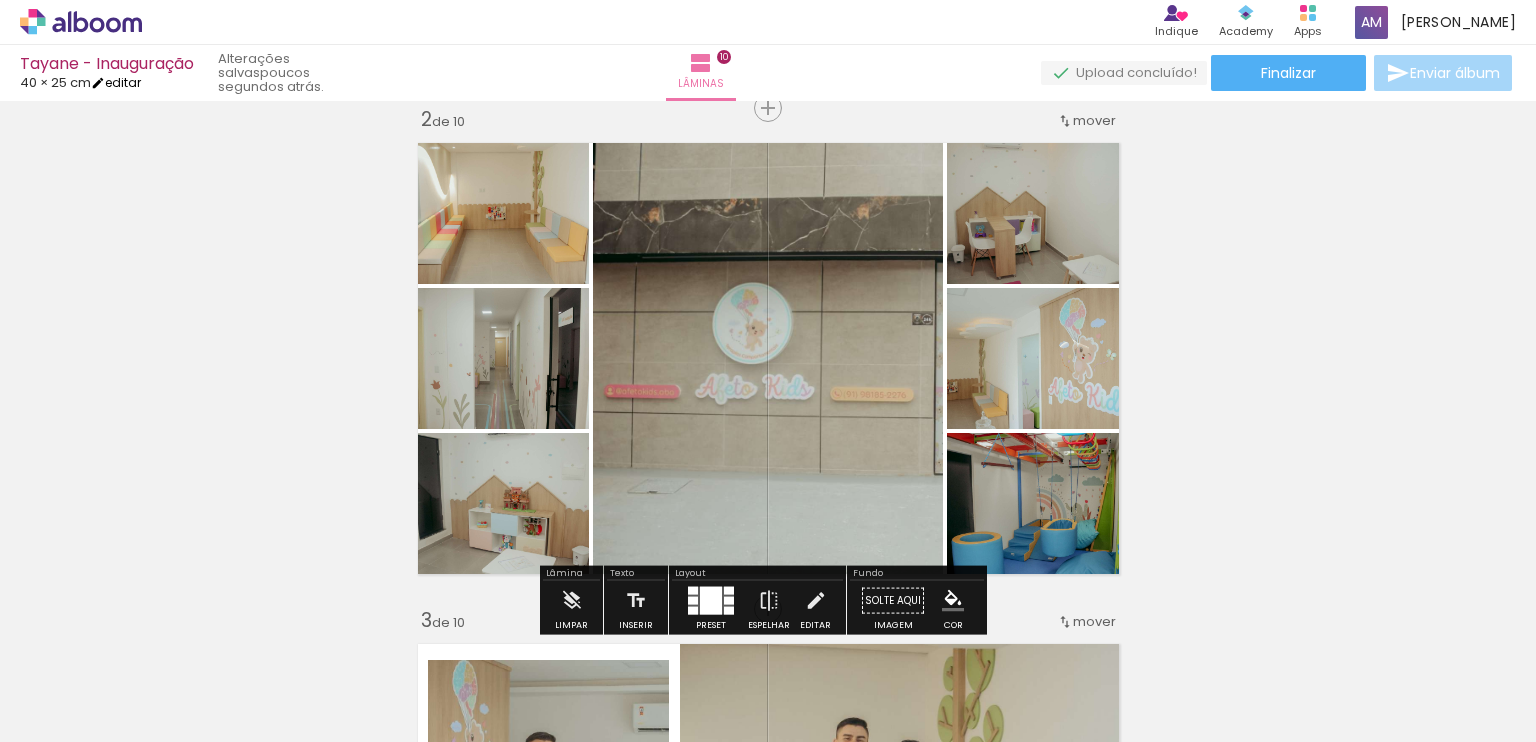click on "editar" at bounding box center (116, 82) 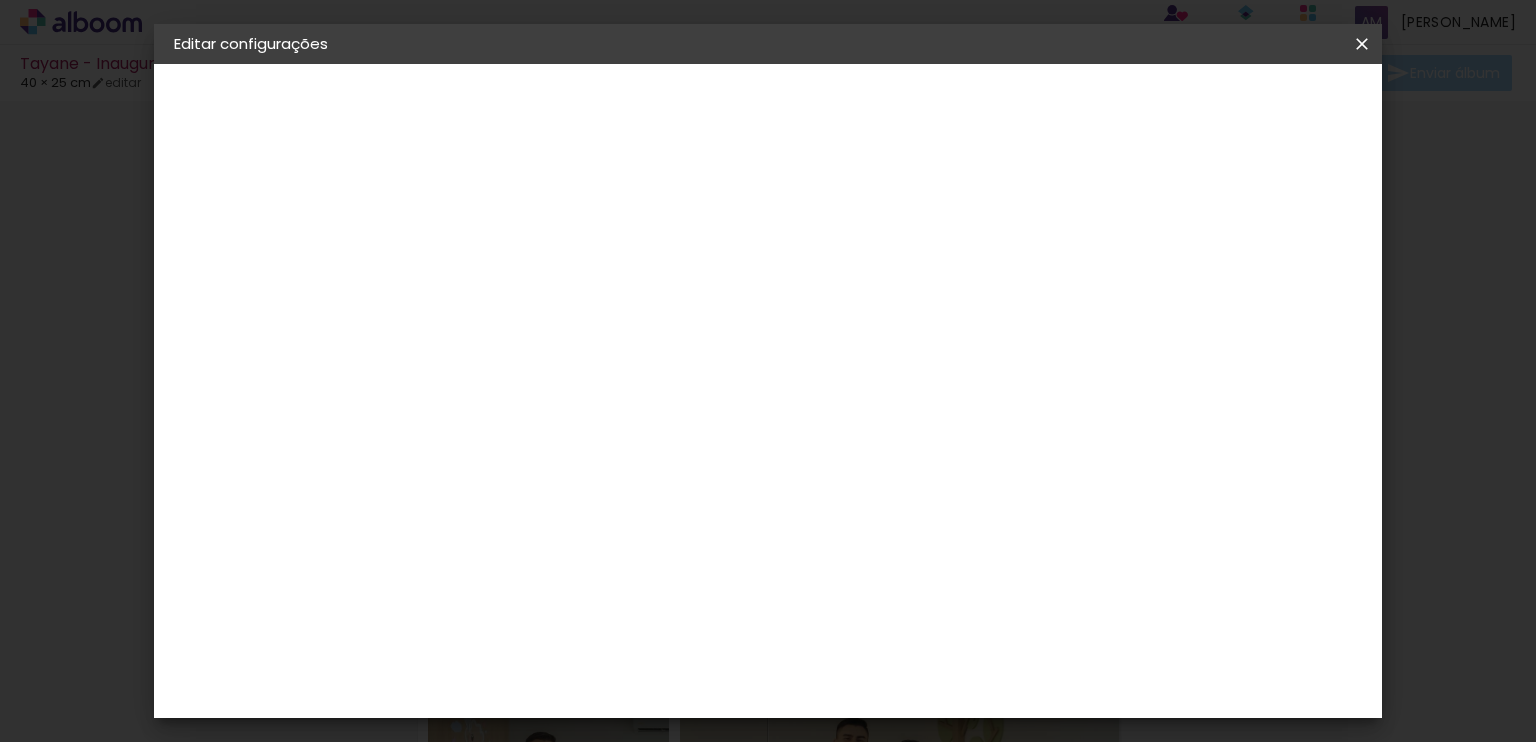 click on "Salvar configurações" at bounding box center [892, 113] 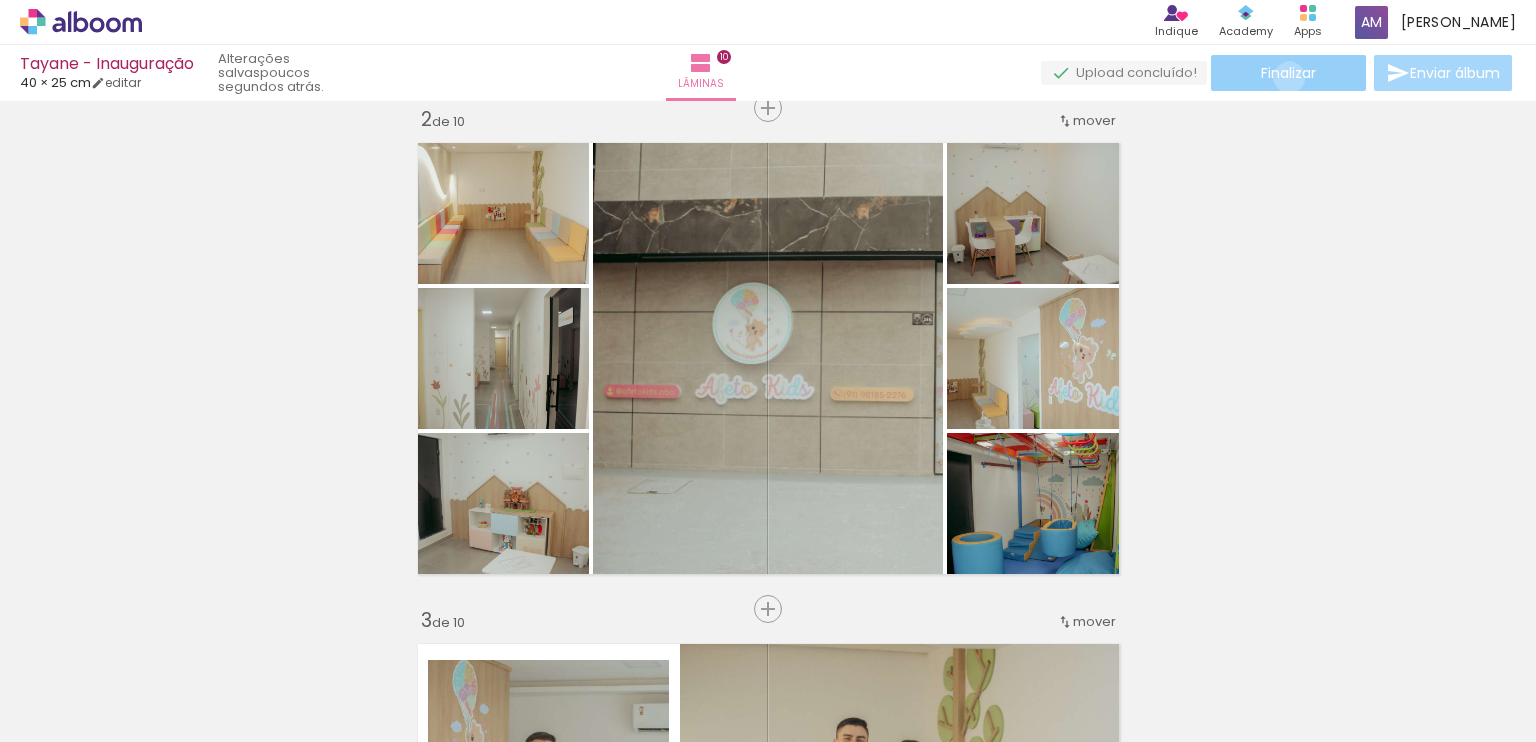 click on "Finalizar" 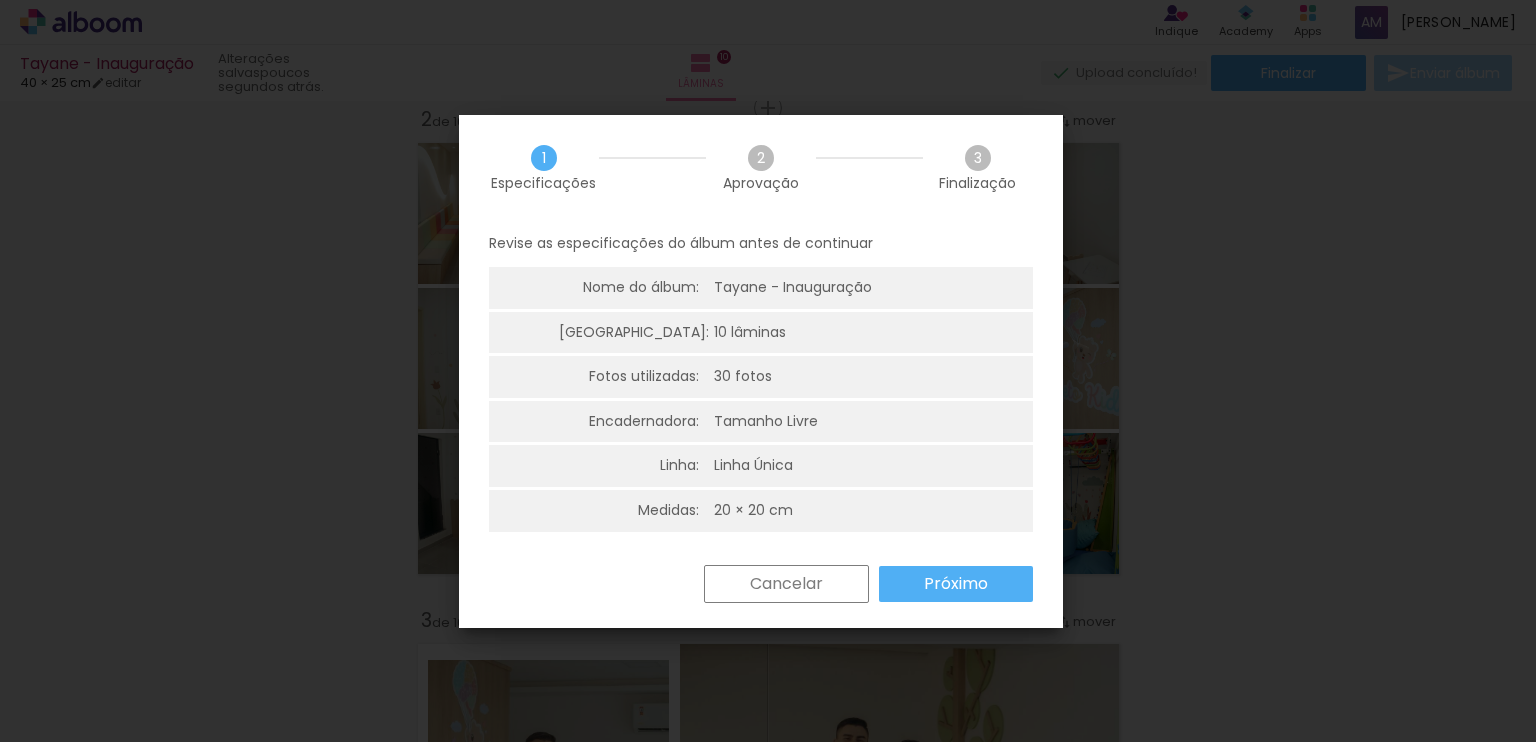 click on "Próximo" at bounding box center [0, 0] 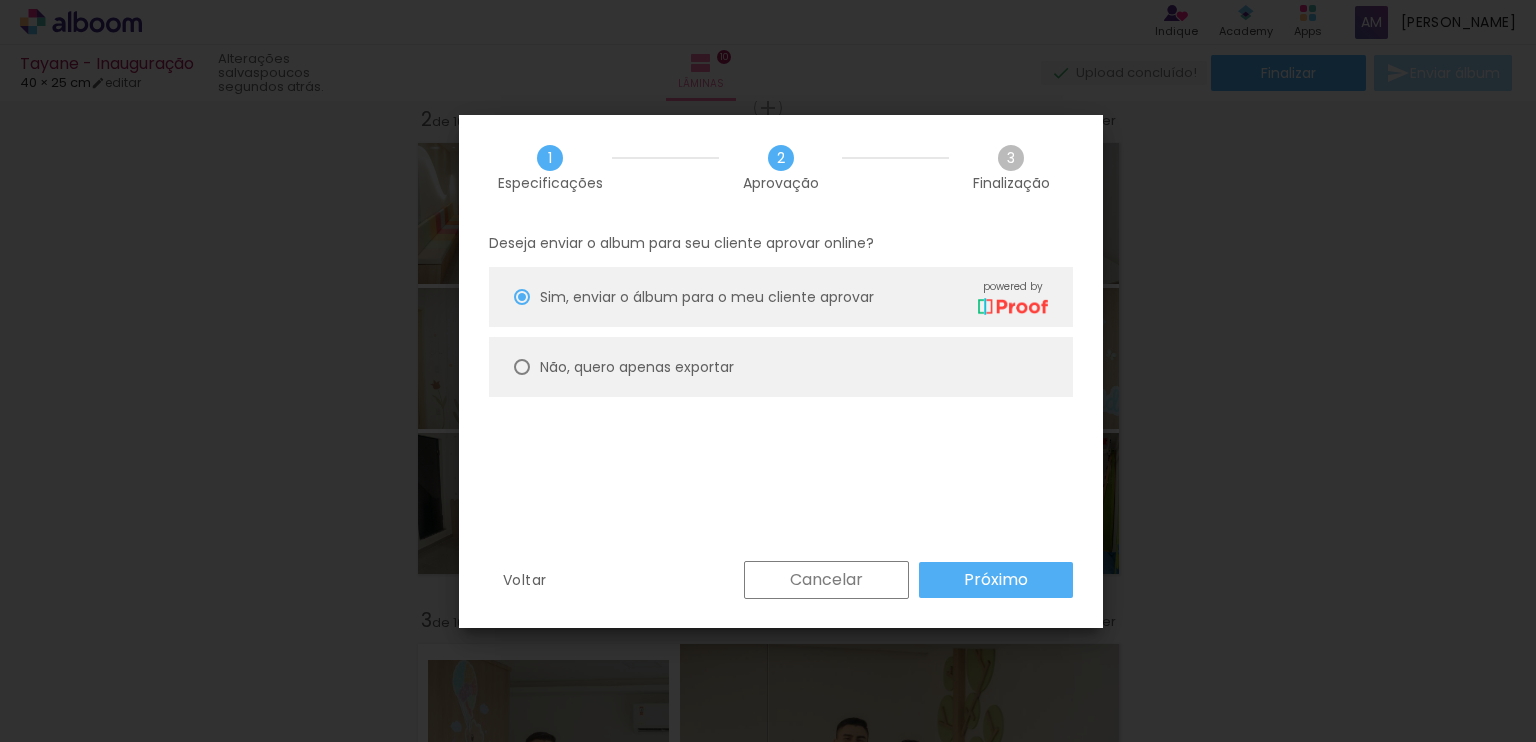 click on "Não, quero apenas exportar" at bounding box center [781, 367] 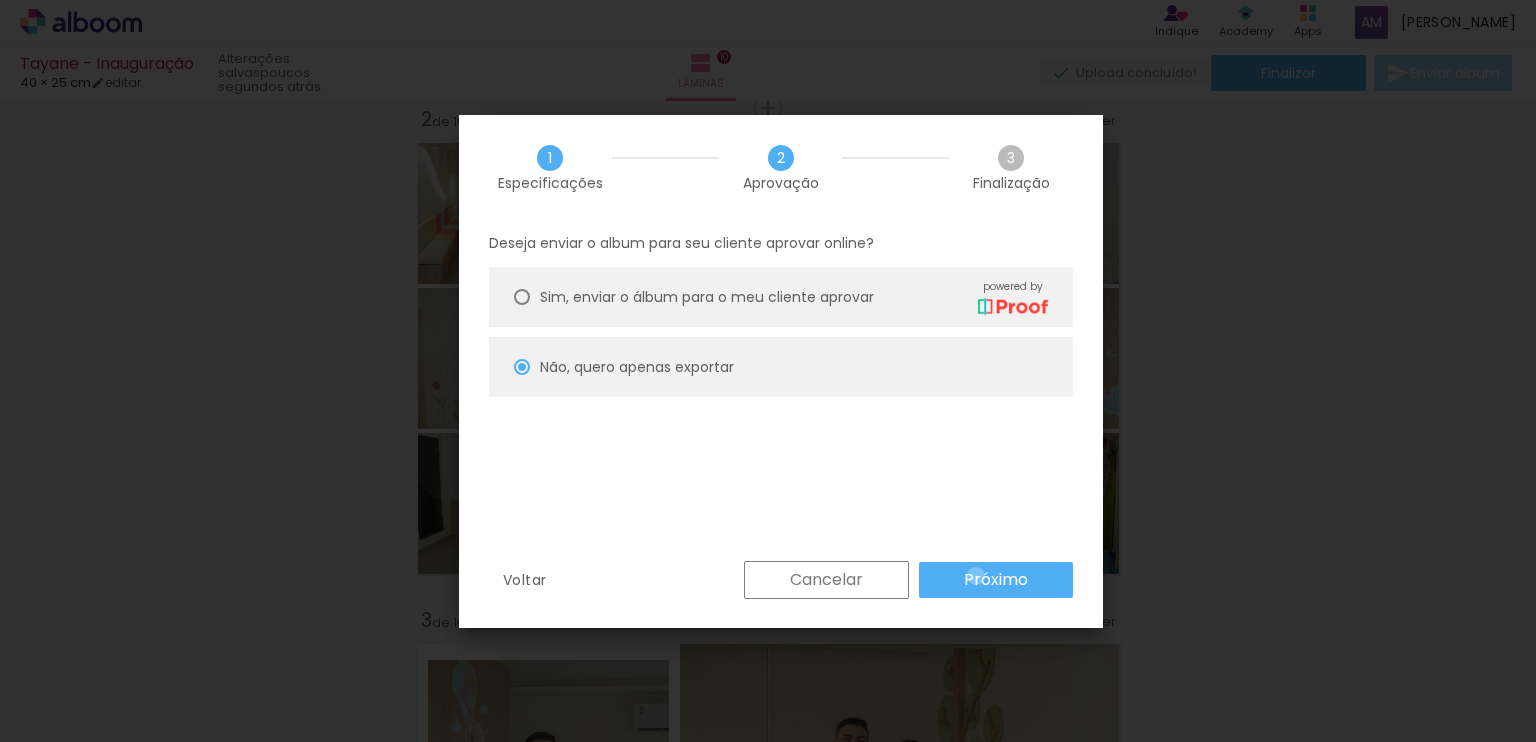 click on "Próximo" at bounding box center (0, 0) 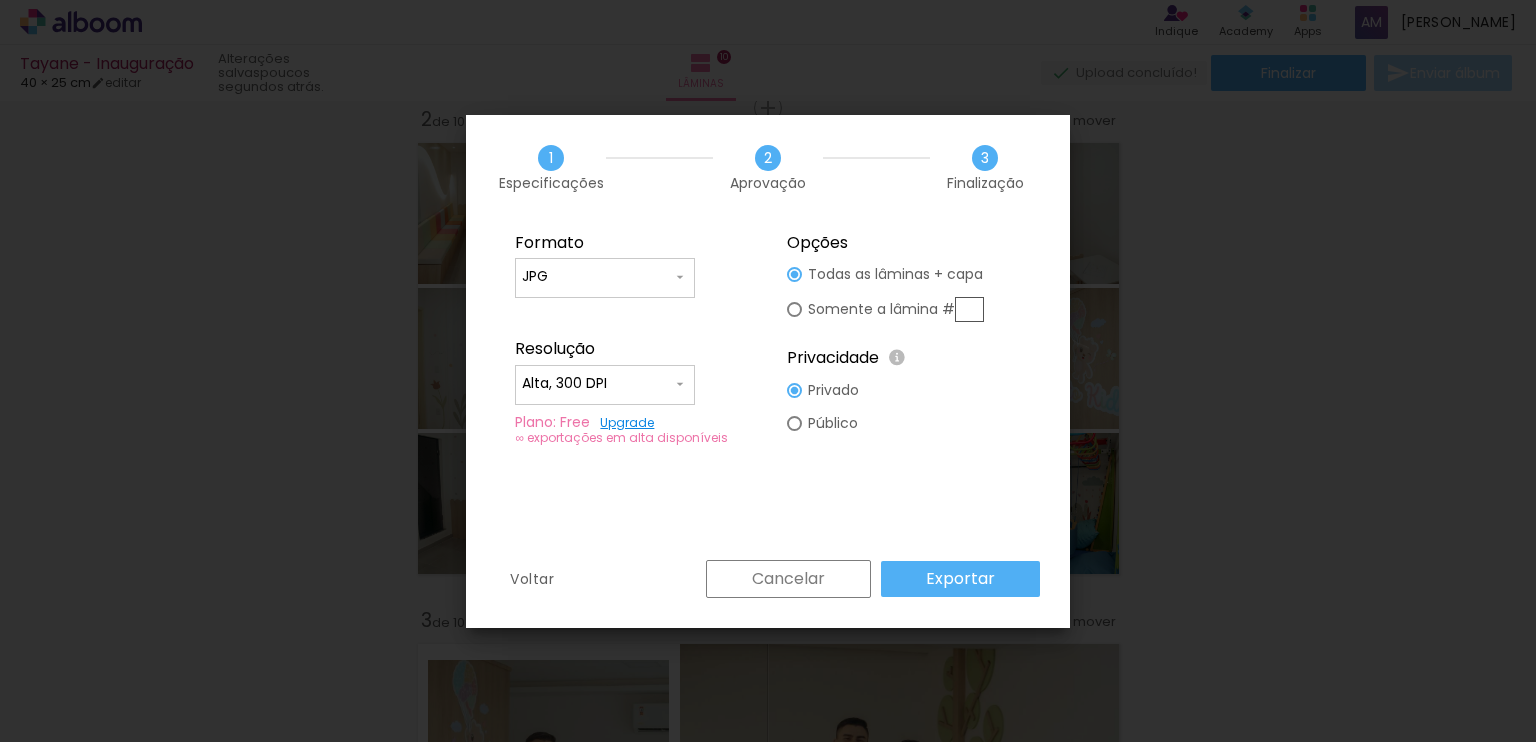 click on "Exportar" at bounding box center (960, 579) 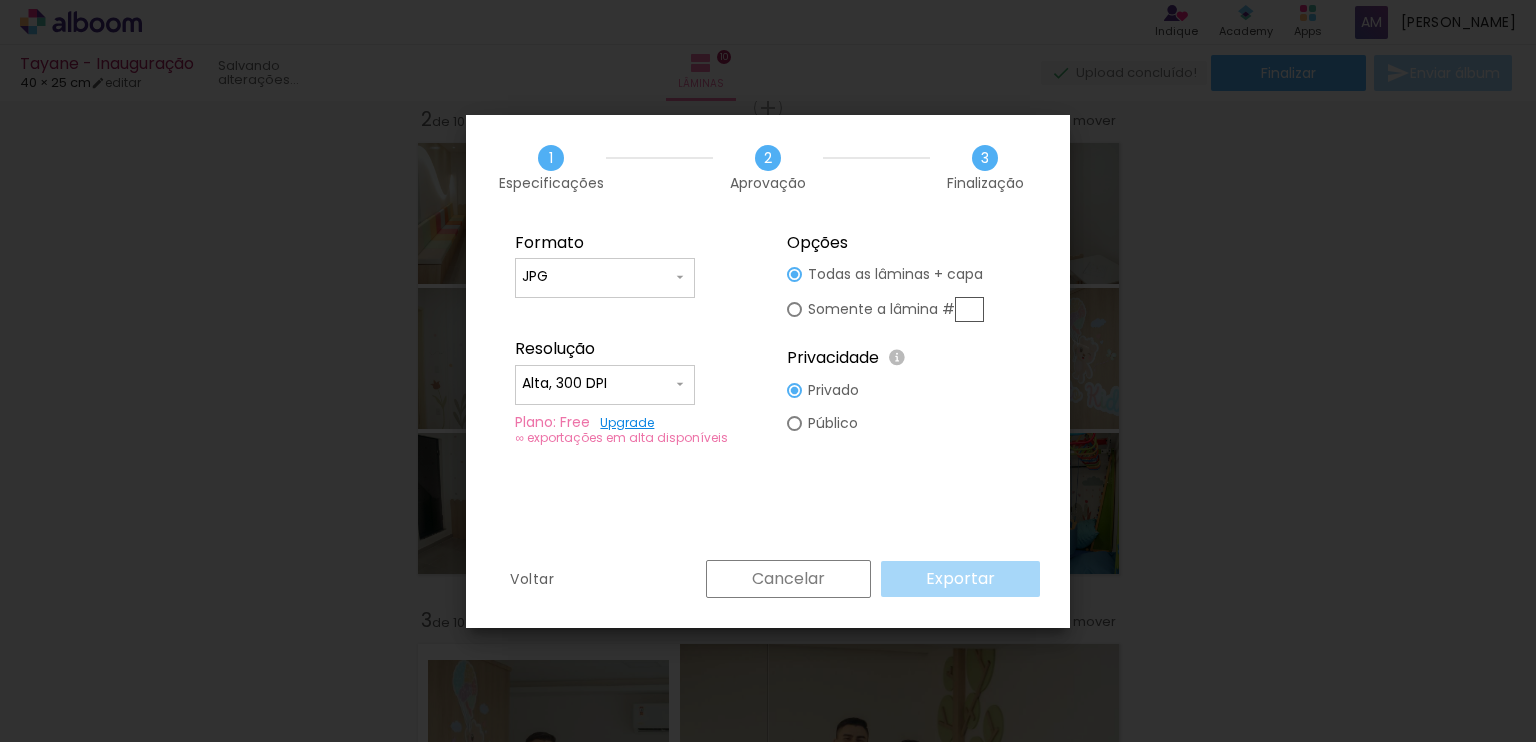 scroll, scrollTop: 0, scrollLeft: 0, axis: both 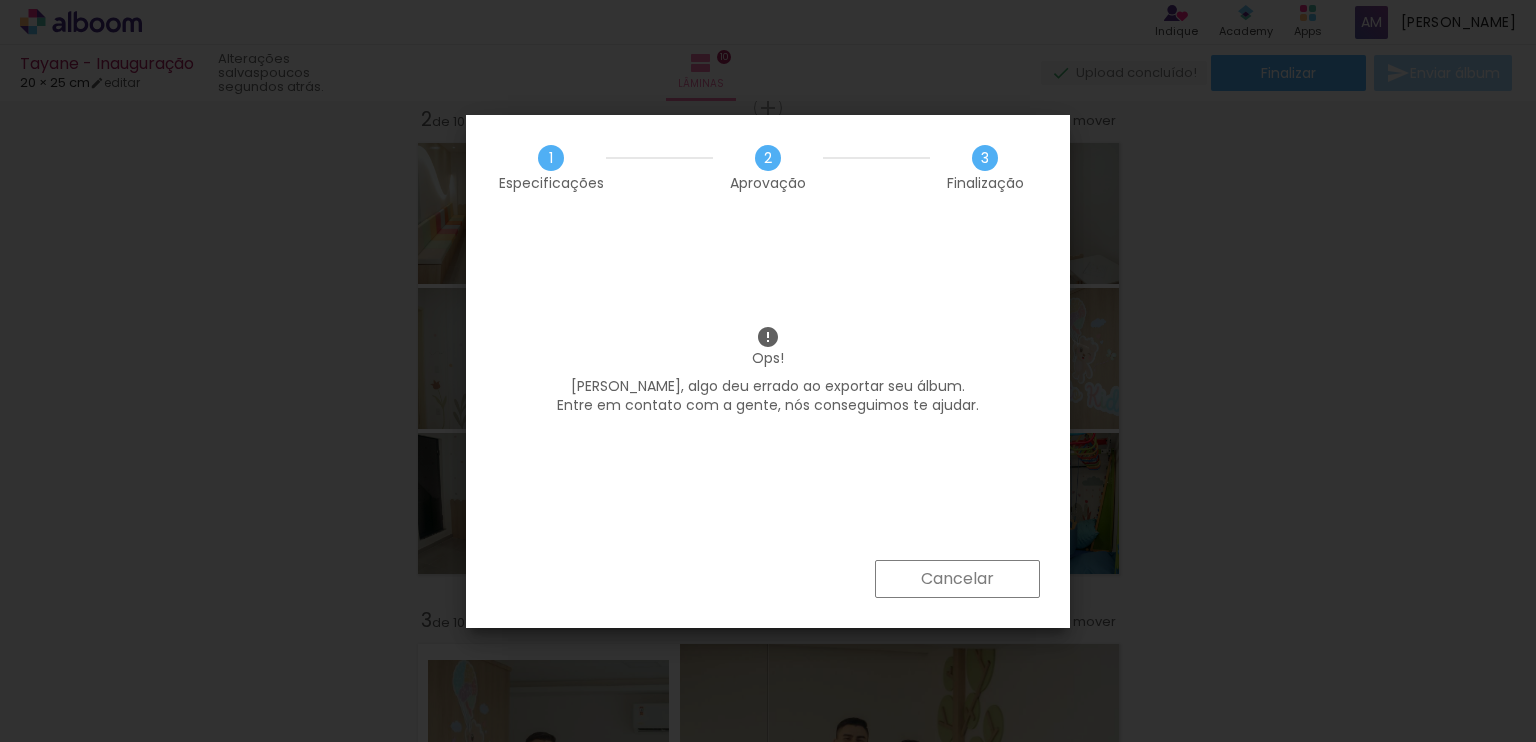 click on "Ops! Amanda, algo deu errado ao exportar seu álbum.
Entre em contato com a gente, nós conseguimos te ajudar." at bounding box center (768, 390) 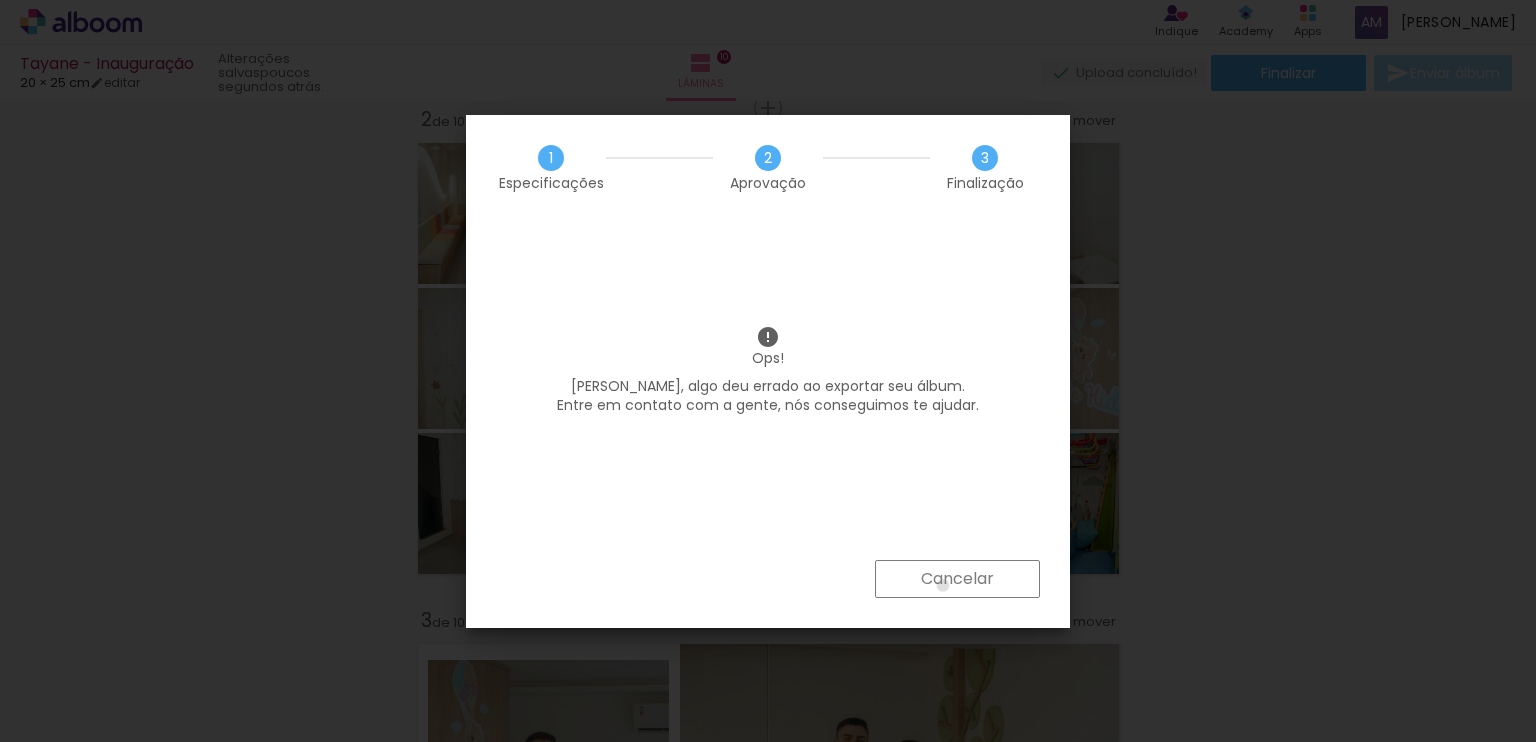 click on "Cancelar" at bounding box center (0, 0) 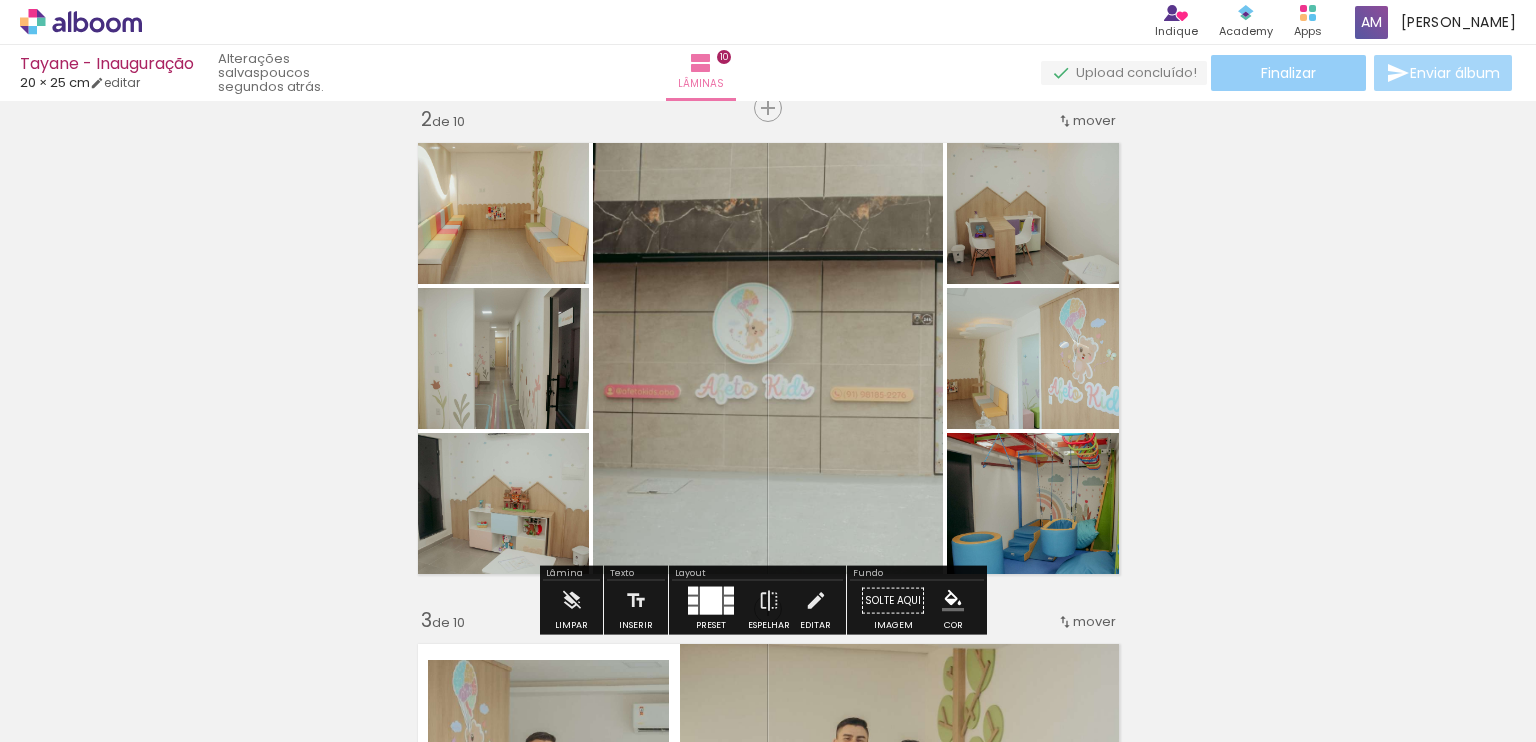 click on "Finalizar" 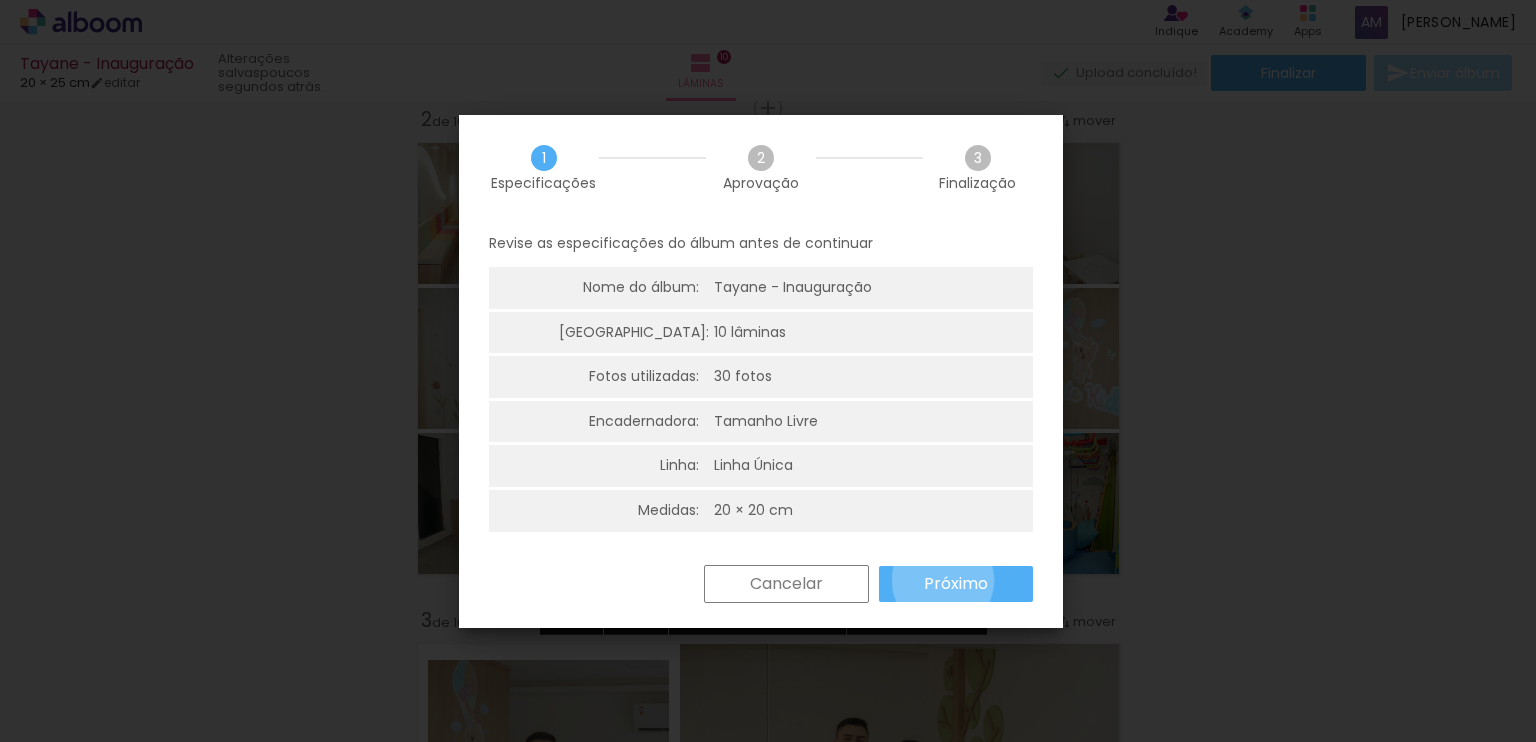 click on "Próximo" at bounding box center [0, 0] 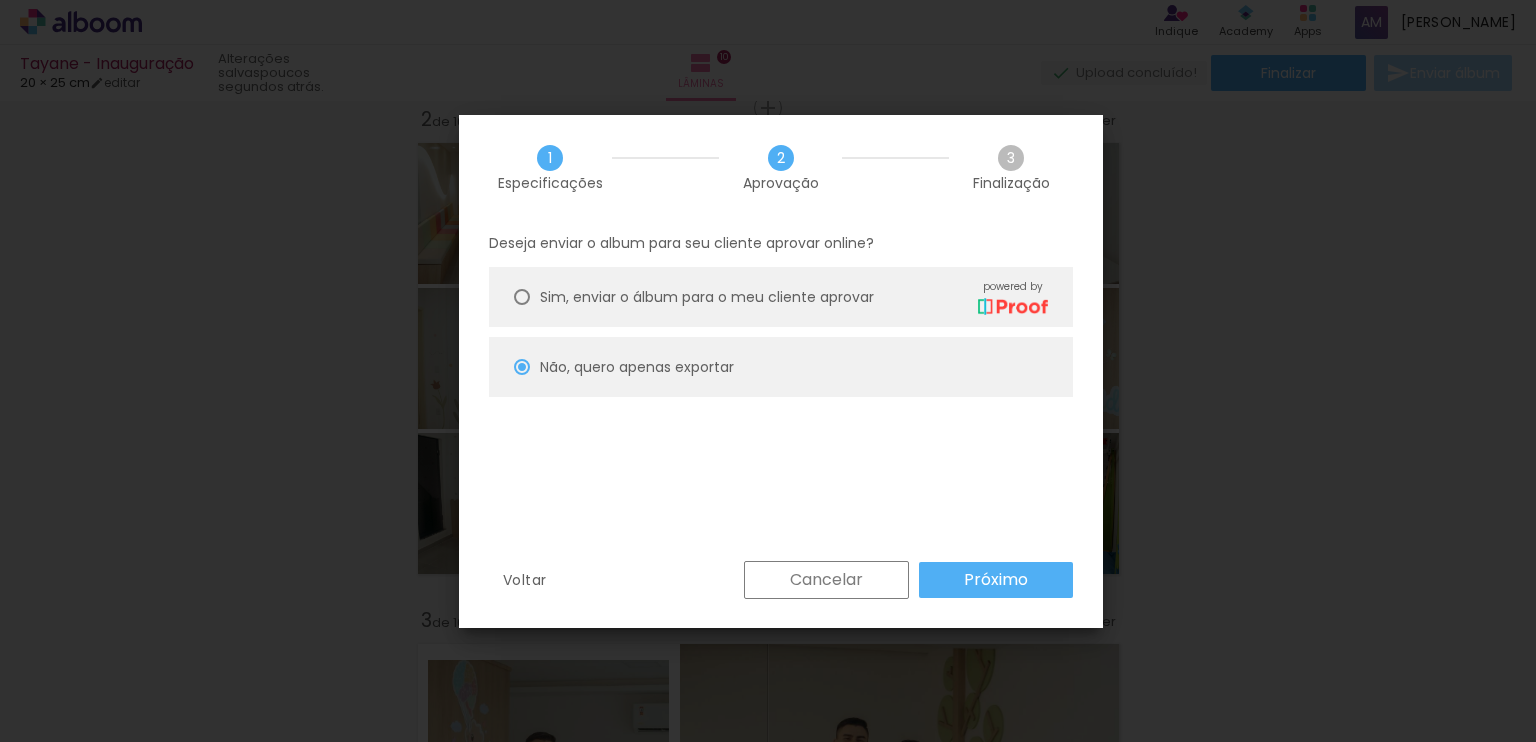 click on "Próximo" at bounding box center [996, 580] 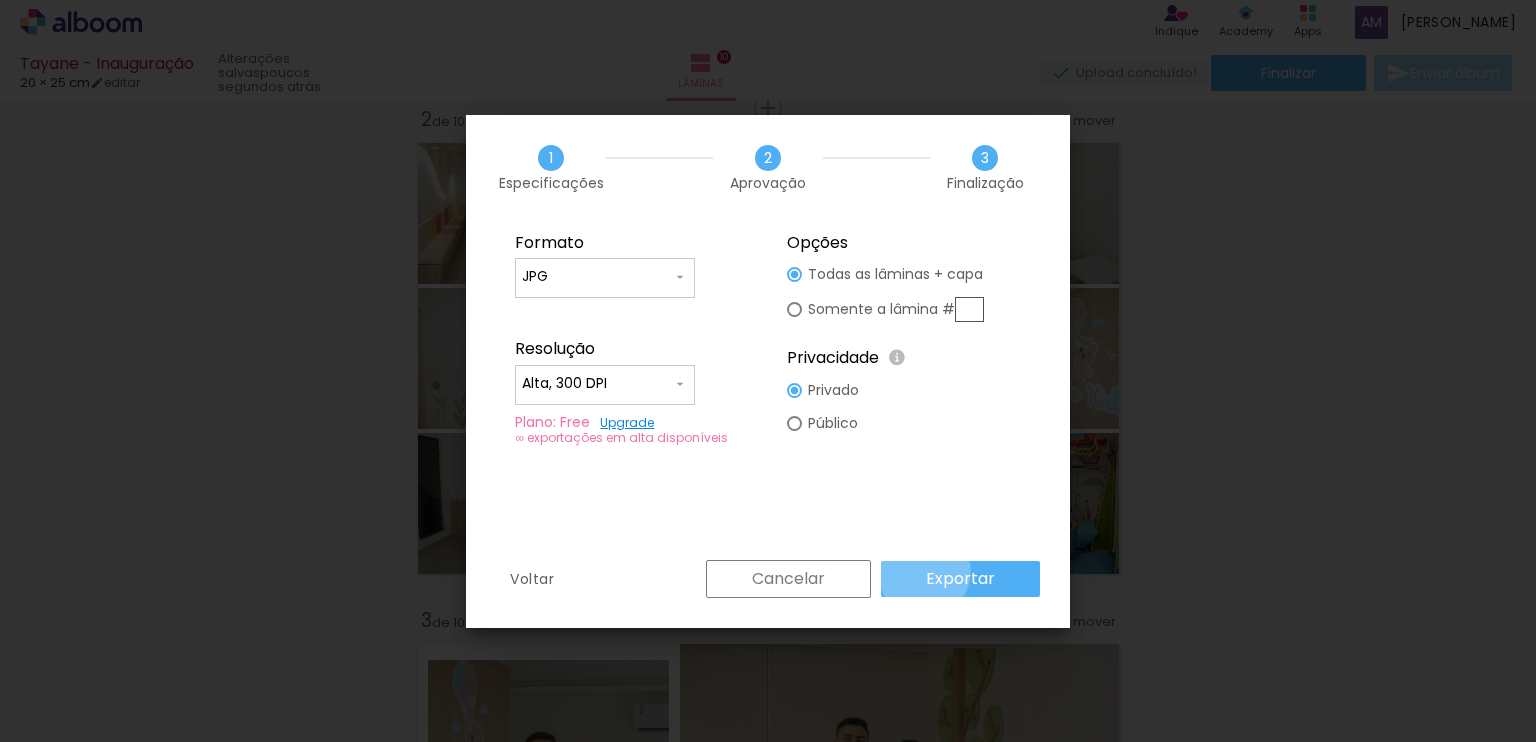 click on "Exportar" at bounding box center (960, 579) 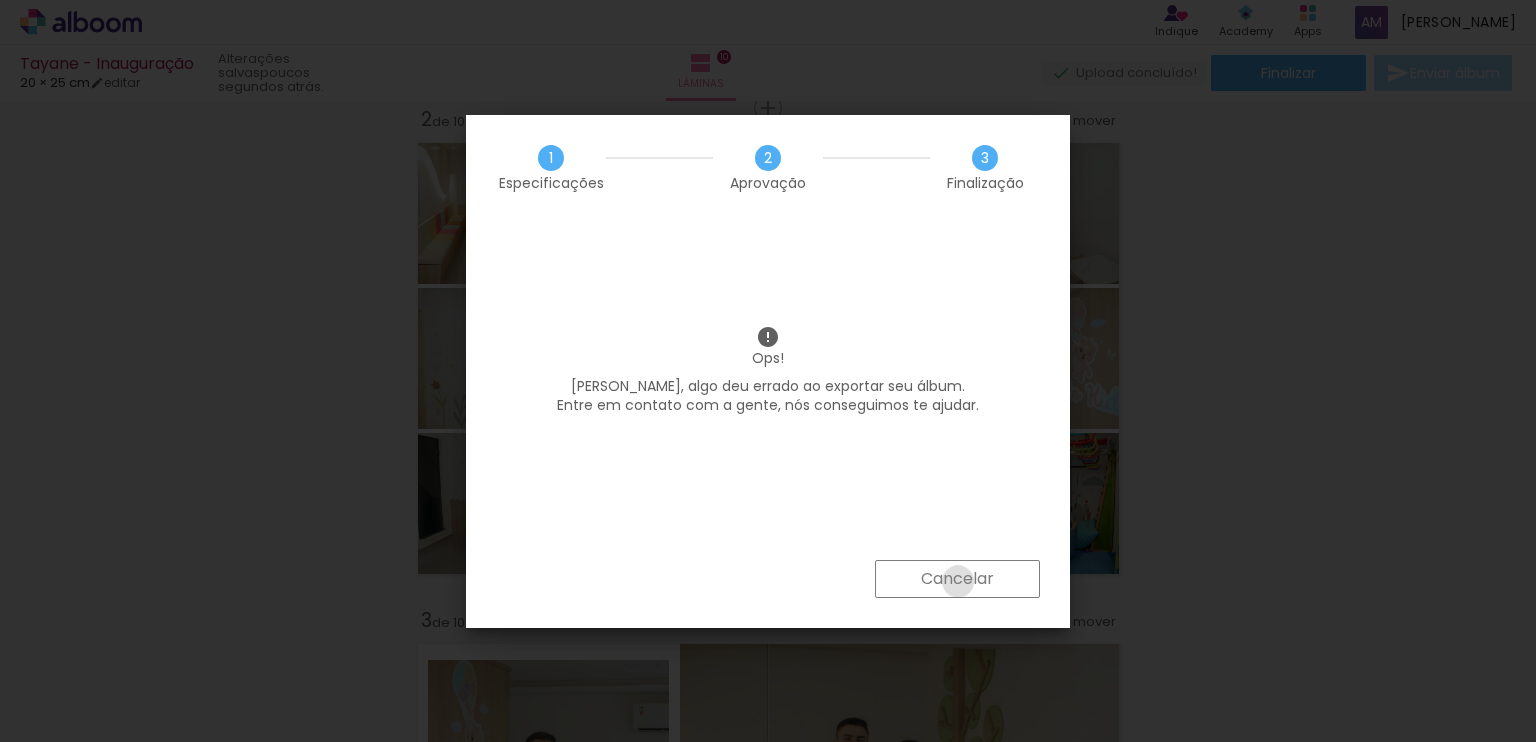 click on "Cancelar" at bounding box center (0, 0) 